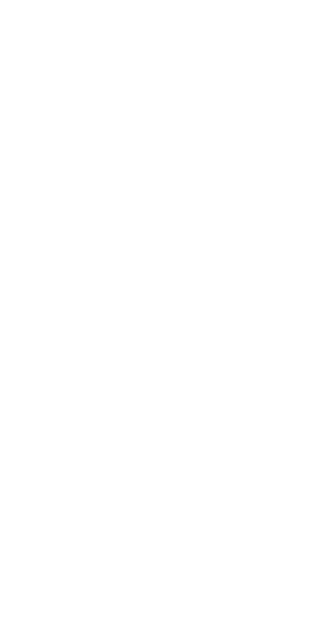 scroll, scrollTop: 0, scrollLeft: 0, axis: both 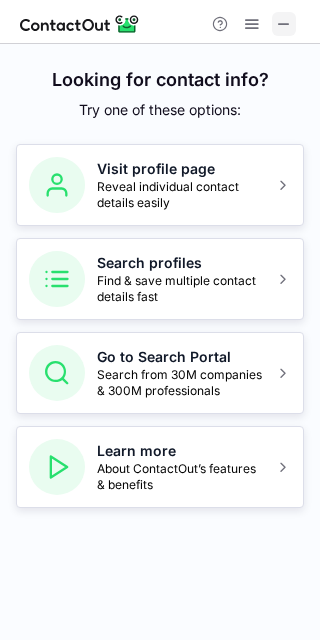 click at bounding box center (284, 24) 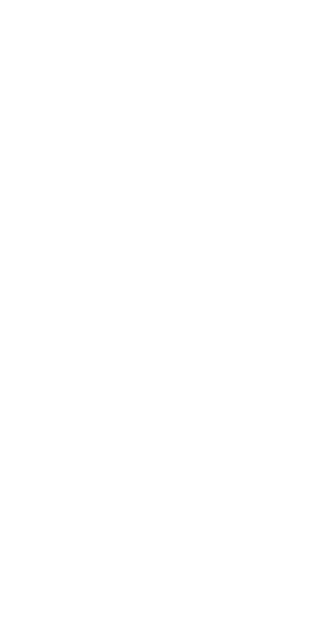 scroll, scrollTop: 0, scrollLeft: 0, axis: both 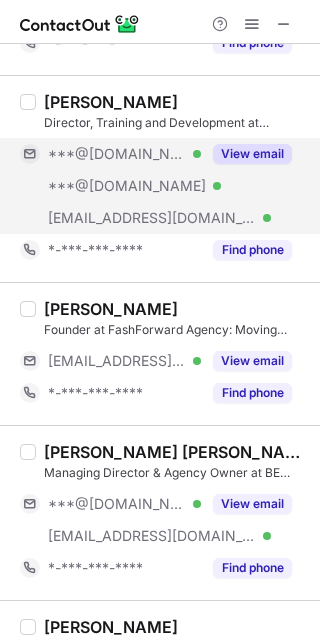 click on "***@forwardair.com" at bounding box center (152, 218) 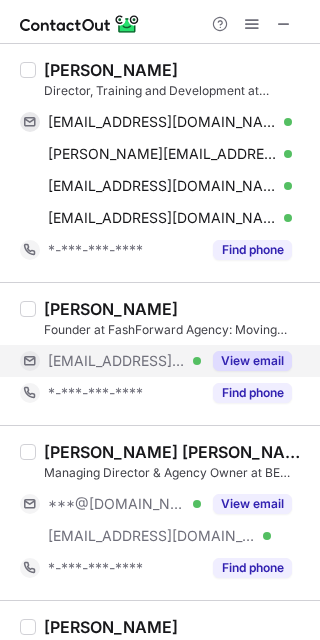 scroll, scrollTop: 541, scrollLeft: 0, axis: vertical 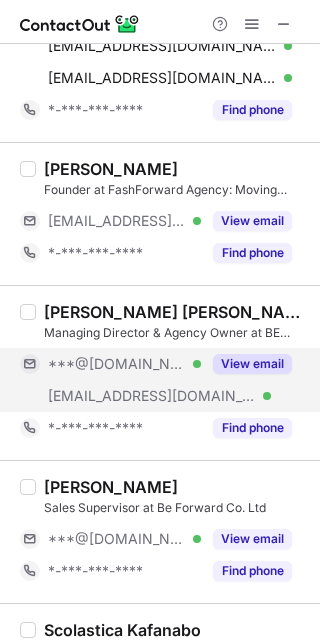 click on "***@beforward.jp" at bounding box center [152, 396] 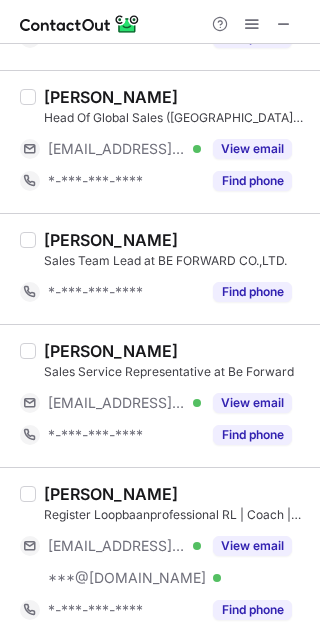 scroll, scrollTop: 1404, scrollLeft: 0, axis: vertical 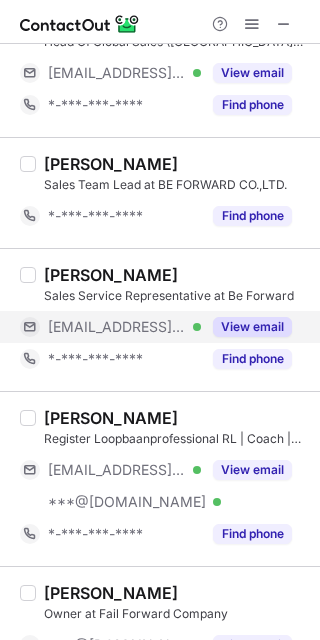 click on "***@beforwardwithus.com" at bounding box center [117, 327] 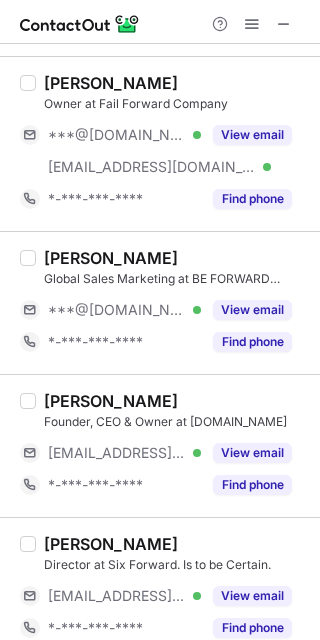 scroll, scrollTop: 1973, scrollLeft: 0, axis: vertical 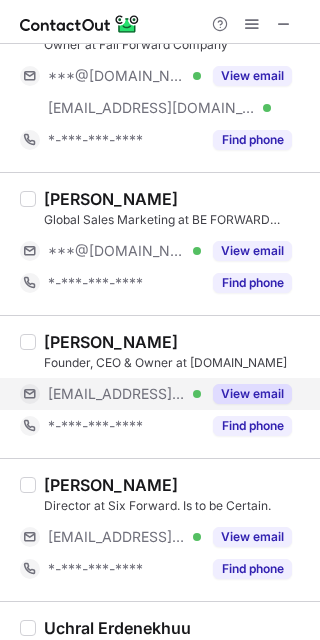 click on "***@f-forward.be" at bounding box center (117, 394) 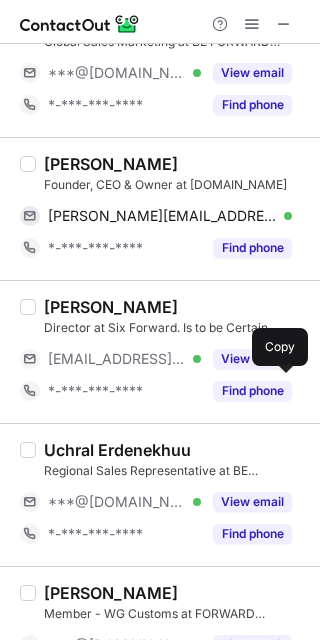 scroll, scrollTop: 2125, scrollLeft: 0, axis: vertical 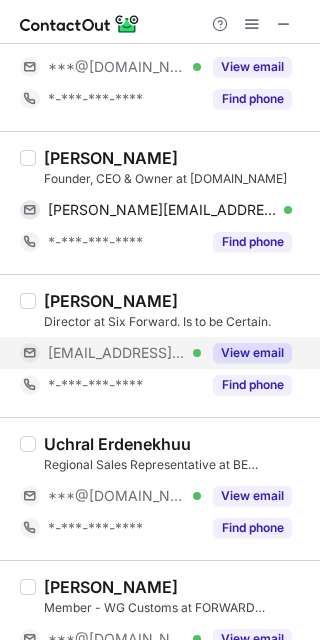 click on "***@sixforward.com" at bounding box center (117, 353) 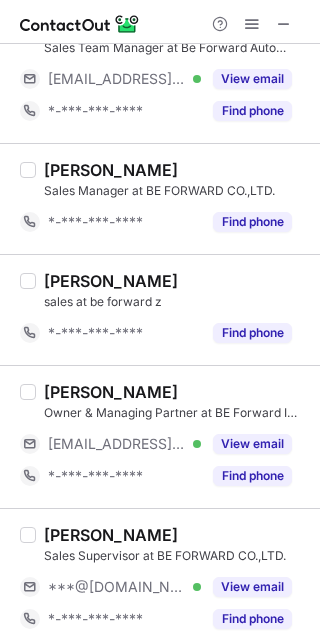 scroll, scrollTop: 3006, scrollLeft: 0, axis: vertical 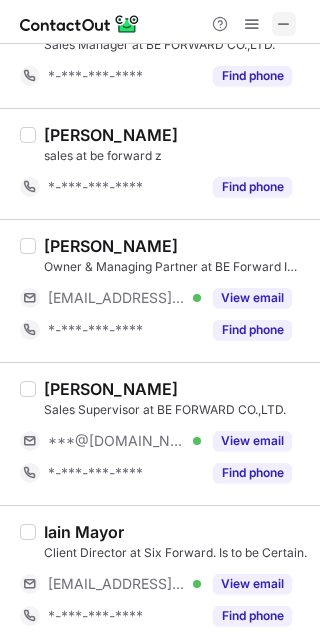 click at bounding box center (284, 24) 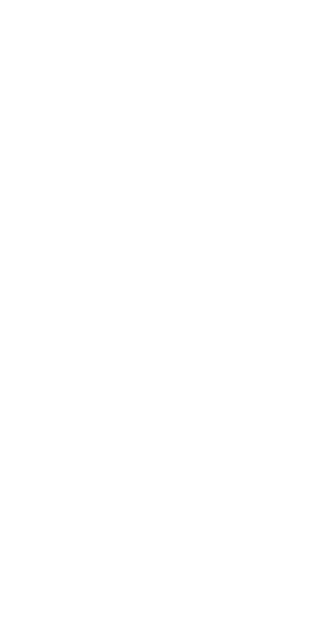 scroll, scrollTop: 0, scrollLeft: 0, axis: both 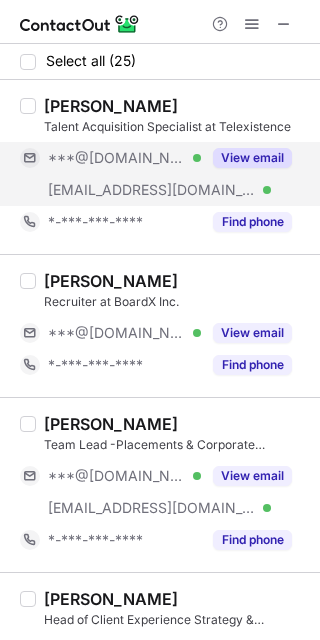 click on "***@[DOMAIN_NAME]" at bounding box center [117, 158] 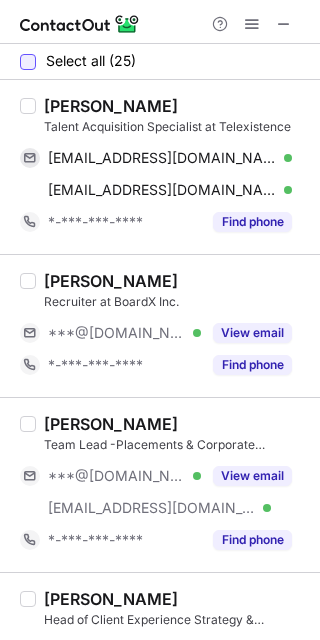 click at bounding box center (28, 62) 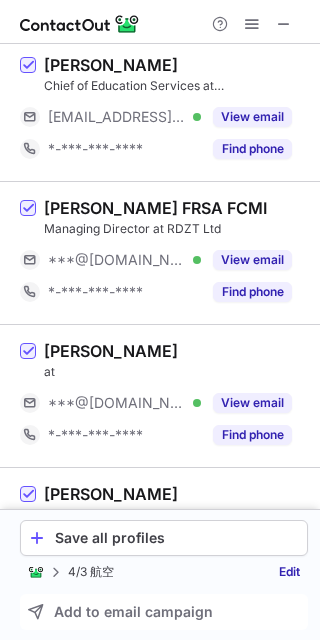scroll, scrollTop: 3305, scrollLeft: 0, axis: vertical 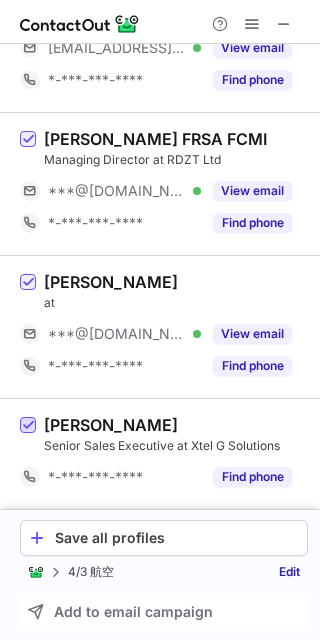 click at bounding box center [28, 426] 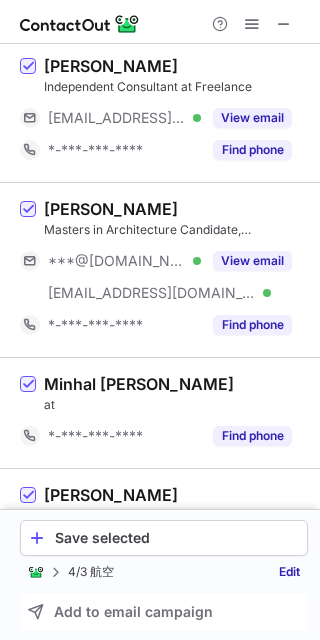 scroll, scrollTop: 1244, scrollLeft: 0, axis: vertical 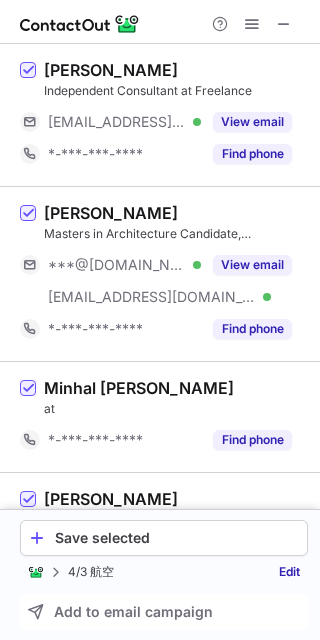click on "Minhal [PERSON_NAME]  at  *-***-***-**** Find phone" at bounding box center [172, 417] 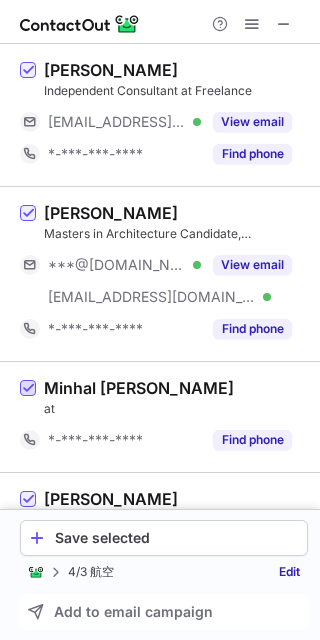 click at bounding box center (28, 389) 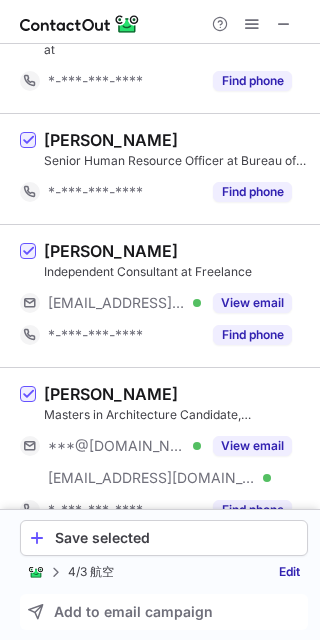 scroll, scrollTop: 934, scrollLeft: 0, axis: vertical 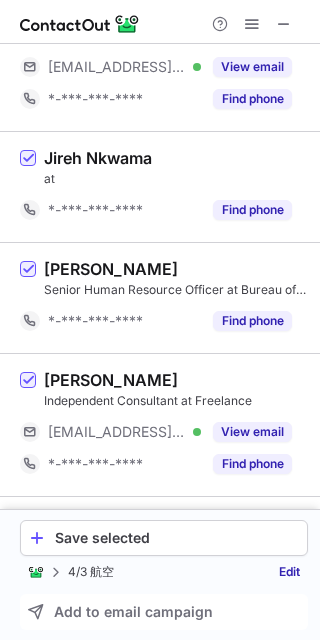 click at bounding box center [28, 298] 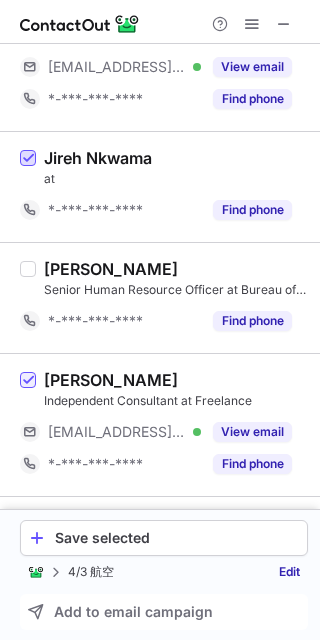 click at bounding box center (28, 159) 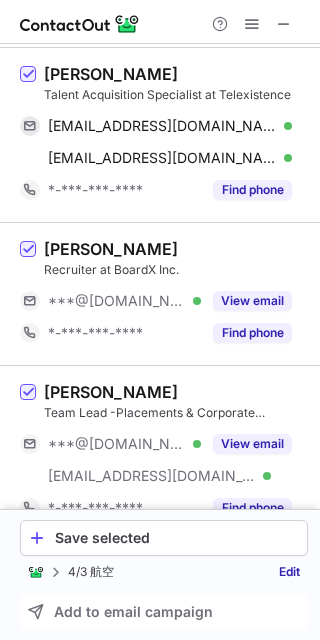 scroll, scrollTop: 0, scrollLeft: 0, axis: both 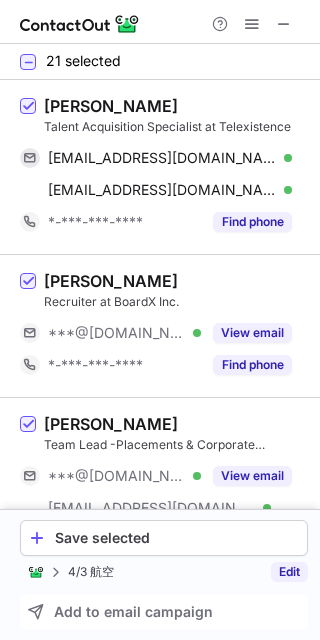 click on "Edit" at bounding box center [289, 572] 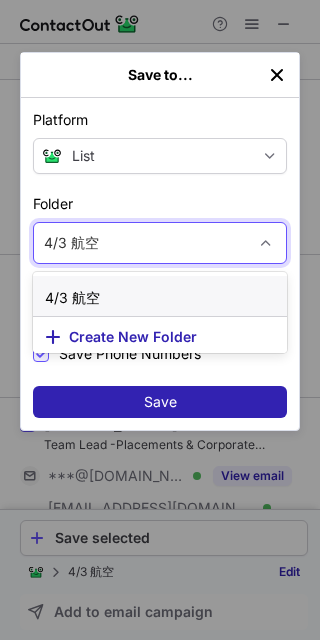 click on "4/3 航空" at bounding box center [140, 243] 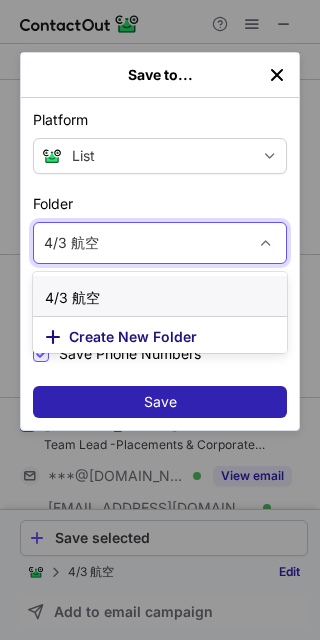 click on "Create New Folder" at bounding box center [133, 337] 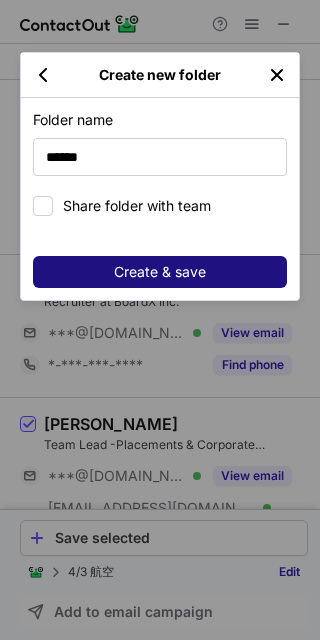 type on "******" 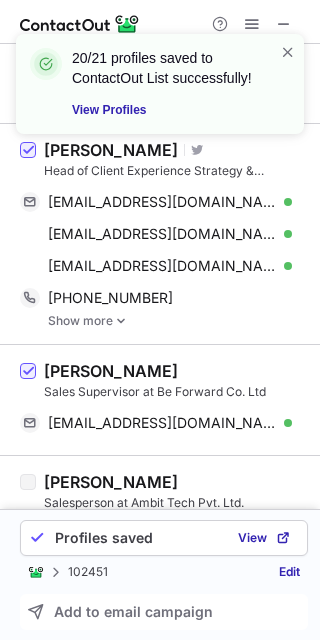 scroll, scrollTop: 347, scrollLeft: 0, axis: vertical 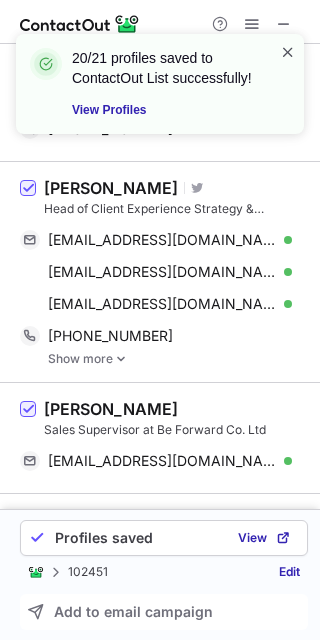 click at bounding box center (288, 52) 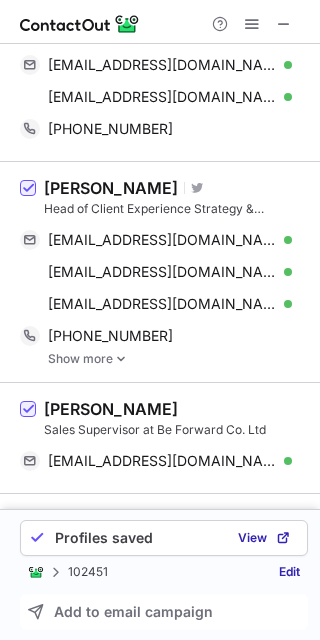 click at bounding box center (80, 24) 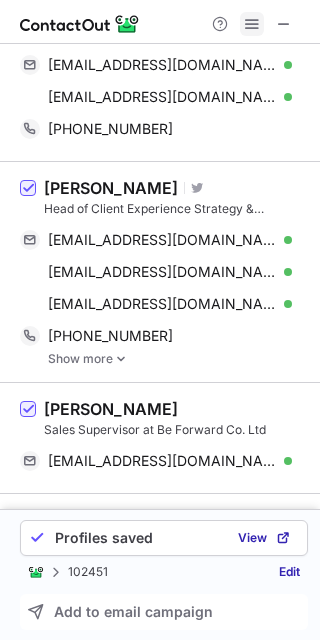 click at bounding box center (252, 24) 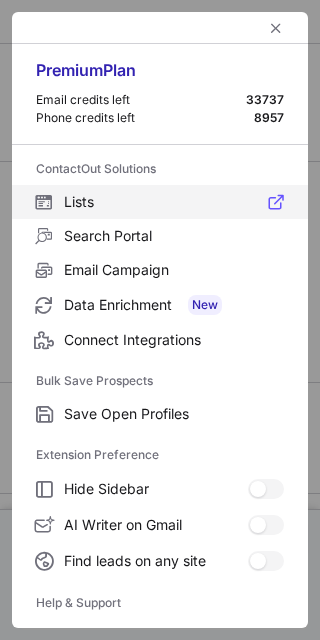 click on "Lists" at bounding box center (174, 202) 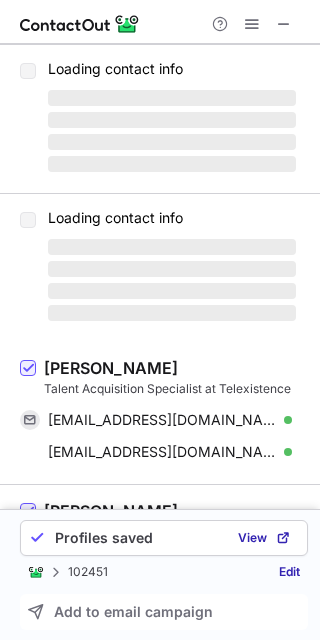 scroll, scrollTop: 0, scrollLeft: 0, axis: both 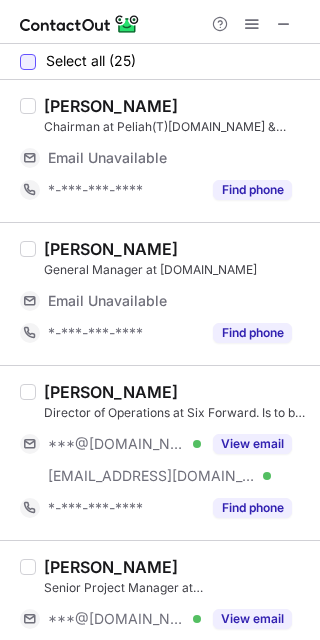 click at bounding box center (28, 62) 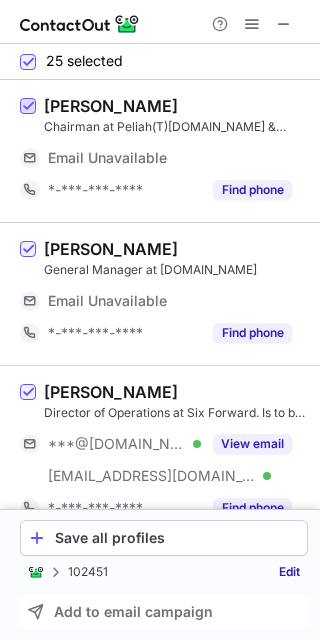 click at bounding box center [28, 107] 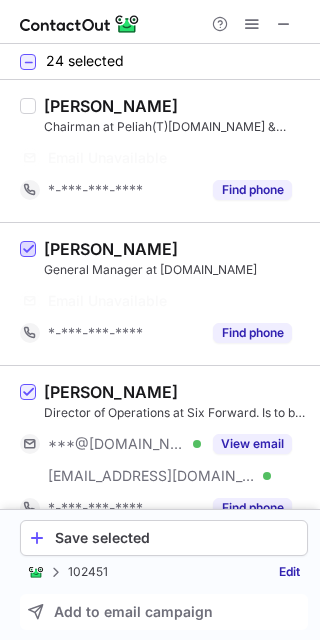 click at bounding box center (28, 250) 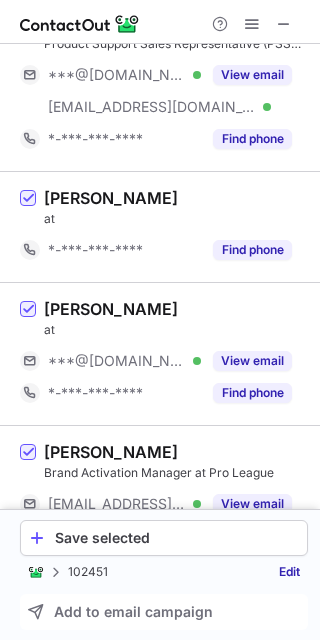scroll, scrollTop: 1088, scrollLeft: 0, axis: vertical 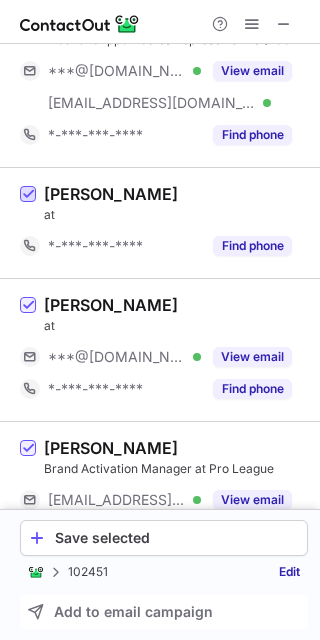 click at bounding box center [28, 195] 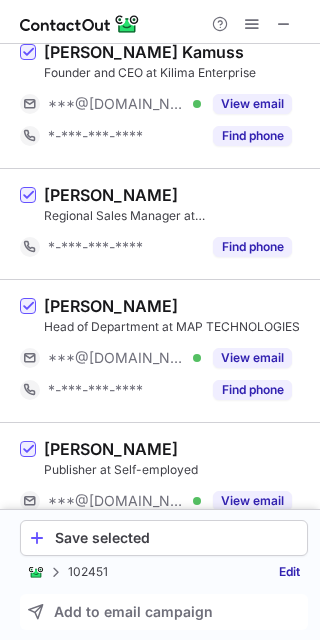 scroll, scrollTop: 2582, scrollLeft: 0, axis: vertical 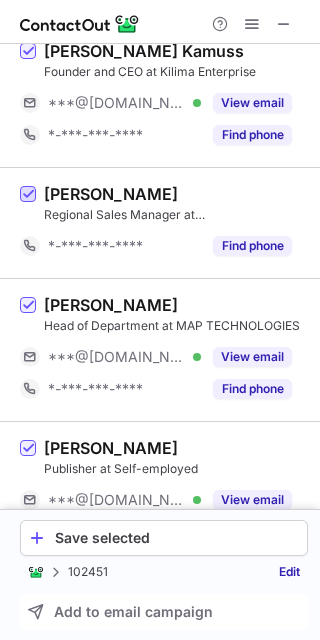 click at bounding box center [28, 195] 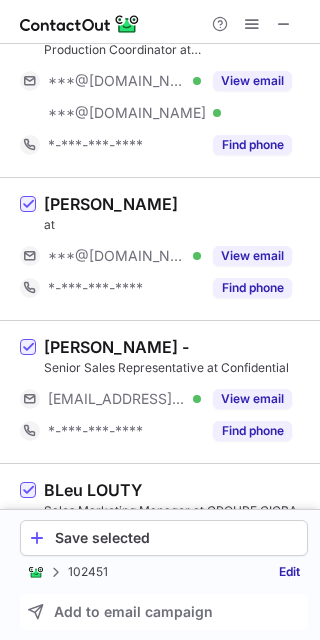 scroll, scrollTop: 3305, scrollLeft: 0, axis: vertical 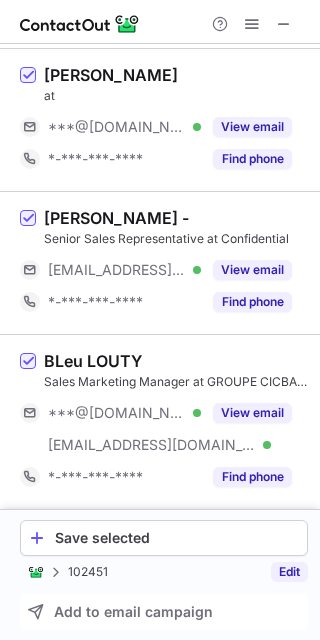 click on "Edit" at bounding box center [289, 572] 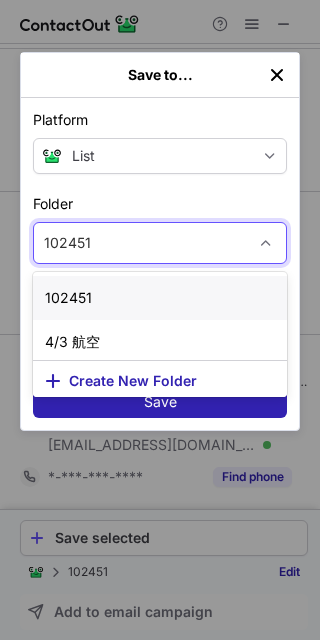 click on "102451" at bounding box center (140, 243) 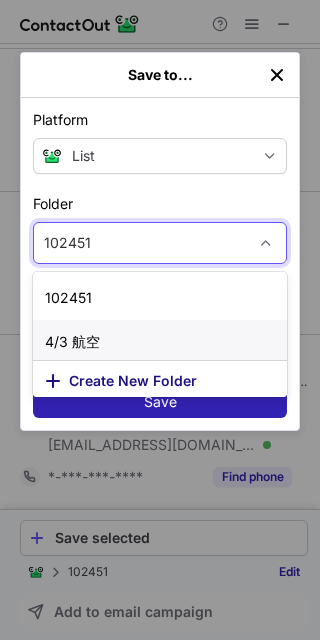 click on "Create New Folder" at bounding box center [133, 381] 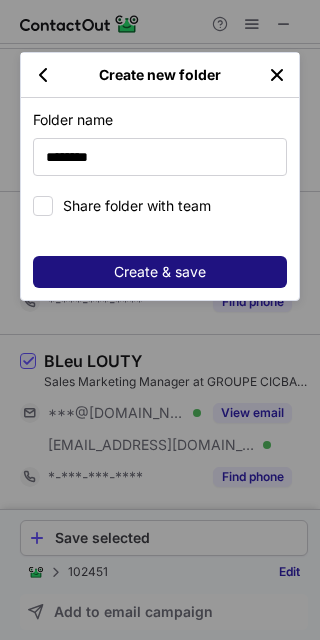 type on "********" 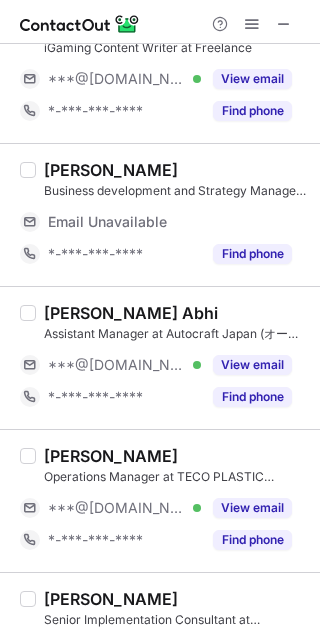 scroll, scrollTop: 0, scrollLeft: 0, axis: both 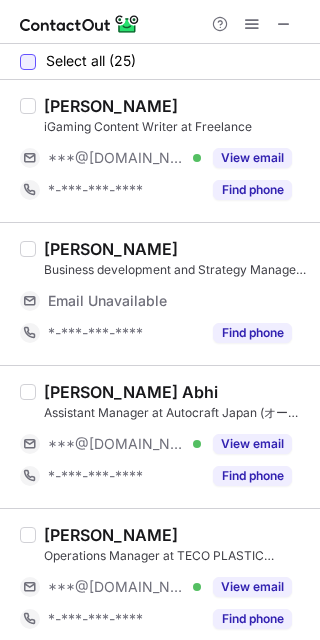 click at bounding box center (28, 62) 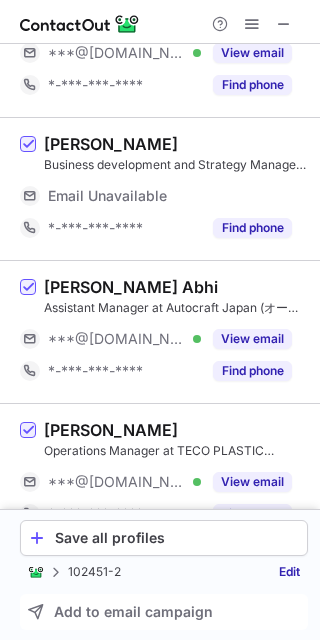 scroll, scrollTop: 110, scrollLeft: 0, axis: vertical 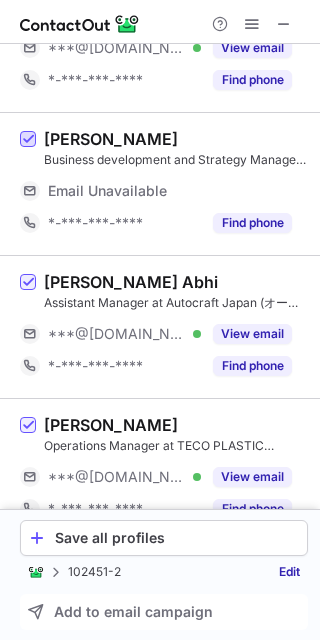click at bounding box center [28, 140] 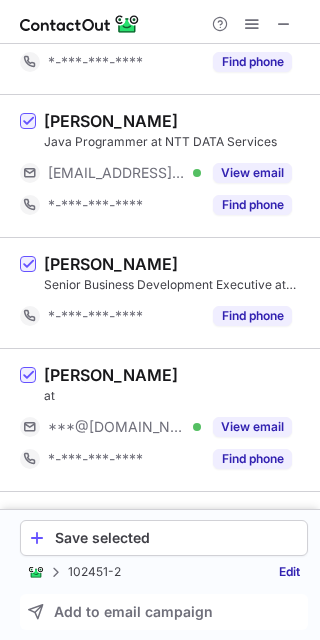 scroll, scrollTop: 1227, scrollLeft: 0, axis: vertical 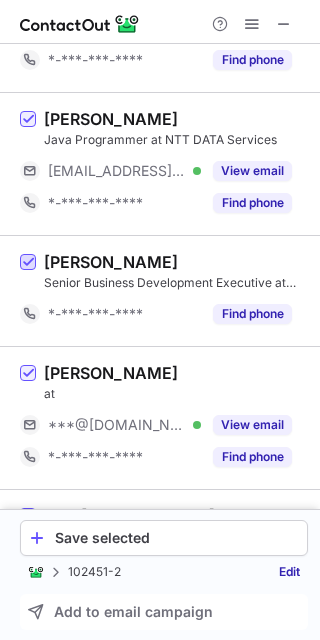 click at bounding box center (28, 263) 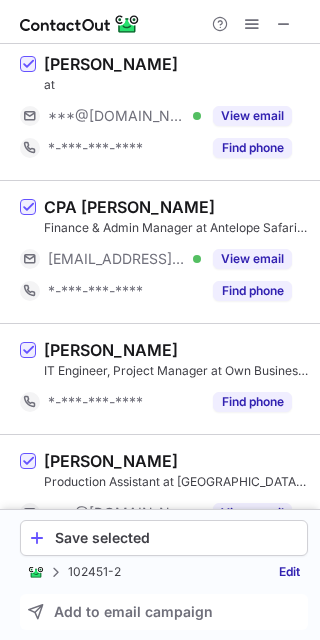 scroll, scrollTop: 1571, scrollLeft: 0, axis: vertical 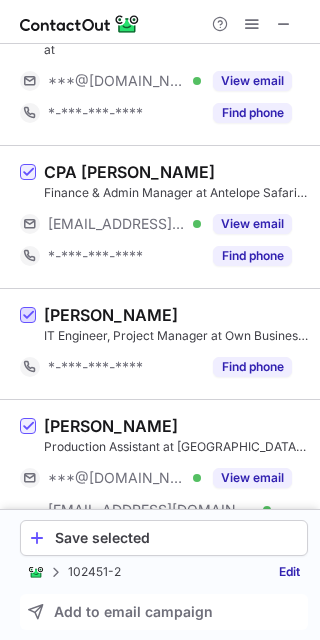click at bounding box center (28, 316) 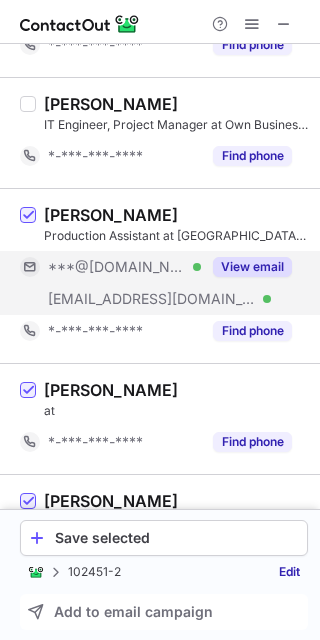 scroll, scrollTop: 1848, scrollLeft: 0, axis: vertical 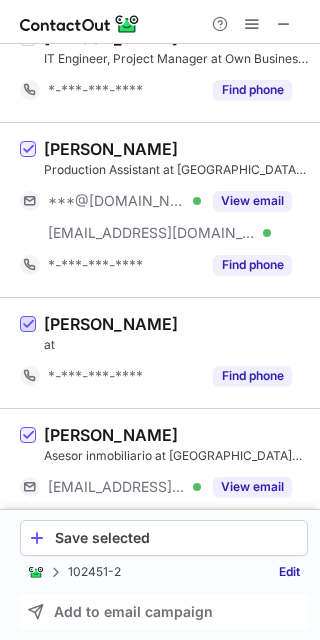 click at bounding box center [28, 325] 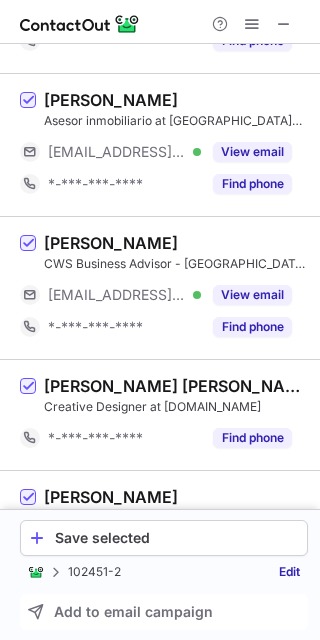 scroll, scrollTop: 2209, scrollLeft: 0, axis: vertical 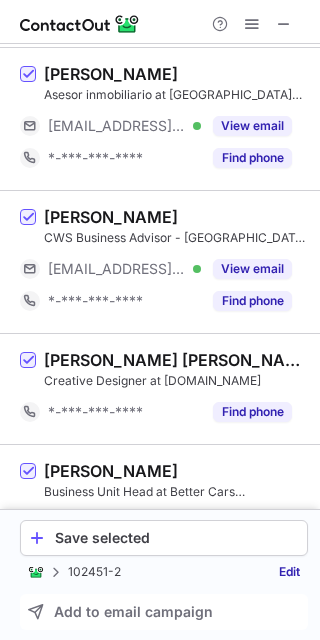 click on "[PERSON_NAME] [PERSON_NAME] Creative Designer at [DOMAIN_NAME] *-***-***-**** Find phone" at bounding box center [160, 388] 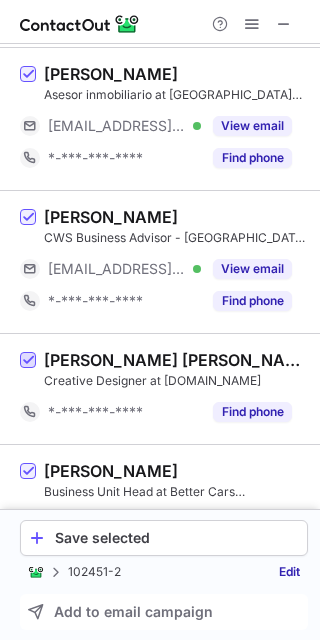 click at bounding box center [28, 361] 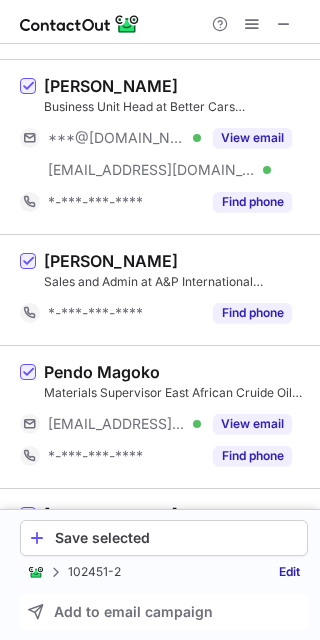 scroll, scrollTop: 2597, scrollLeft: 0, axis: vertical 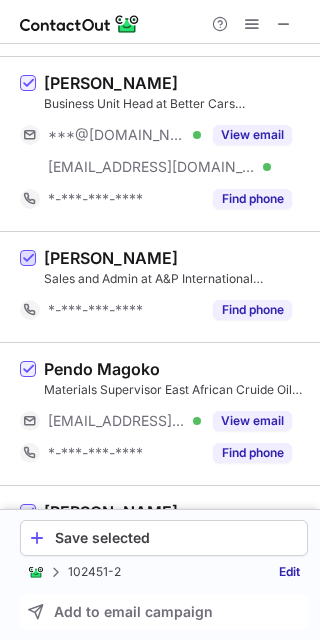 click at bounding box center [28, 259] 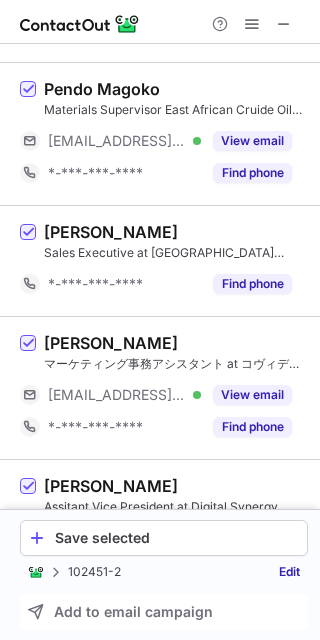 scroll, scrollTop: 2878, scrollLeft: 0, axis: vertical 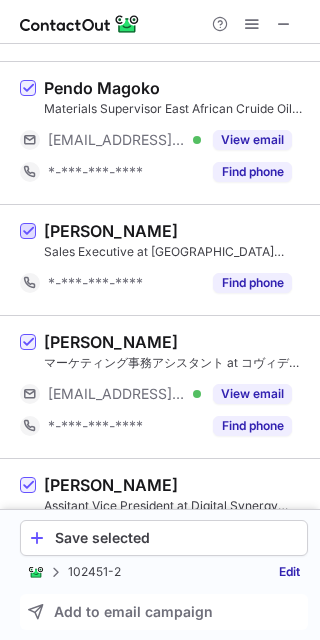 click at bounding box center [28, 232] 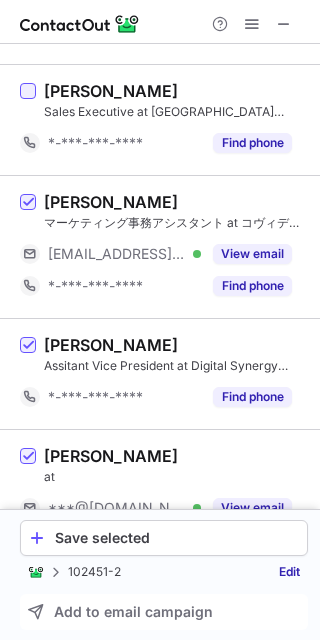 scroll, scrollTop: 3113, scrollLeft: 0, axis: vertical 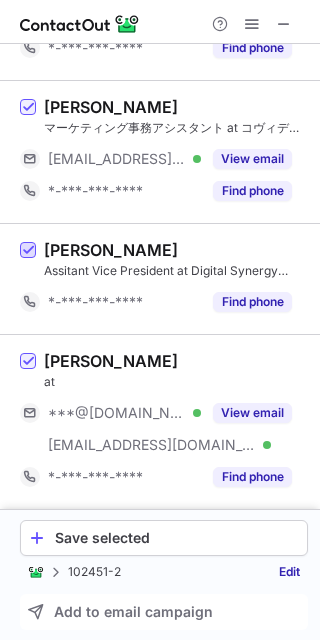 click at bounding box center [28, 251] 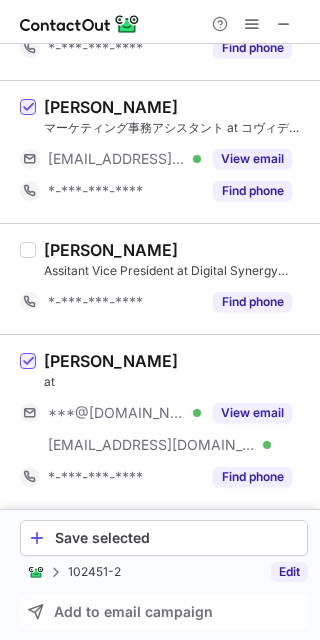 click on "Edit" at bounding box center [289, 572] 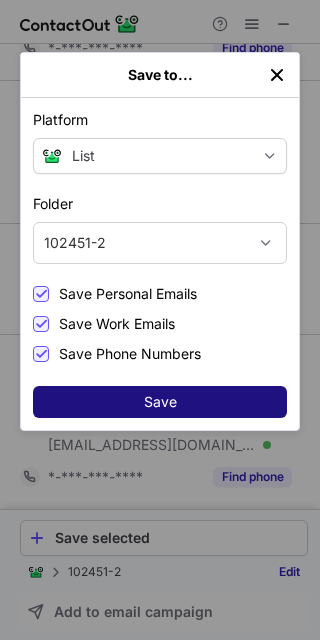 click on "Save" at bounding box center [160, 402] 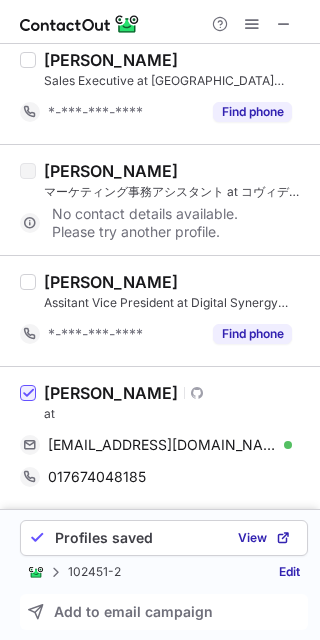 scroll, scrollTop: 2679, scrollLeft: 0, axis: vertical 